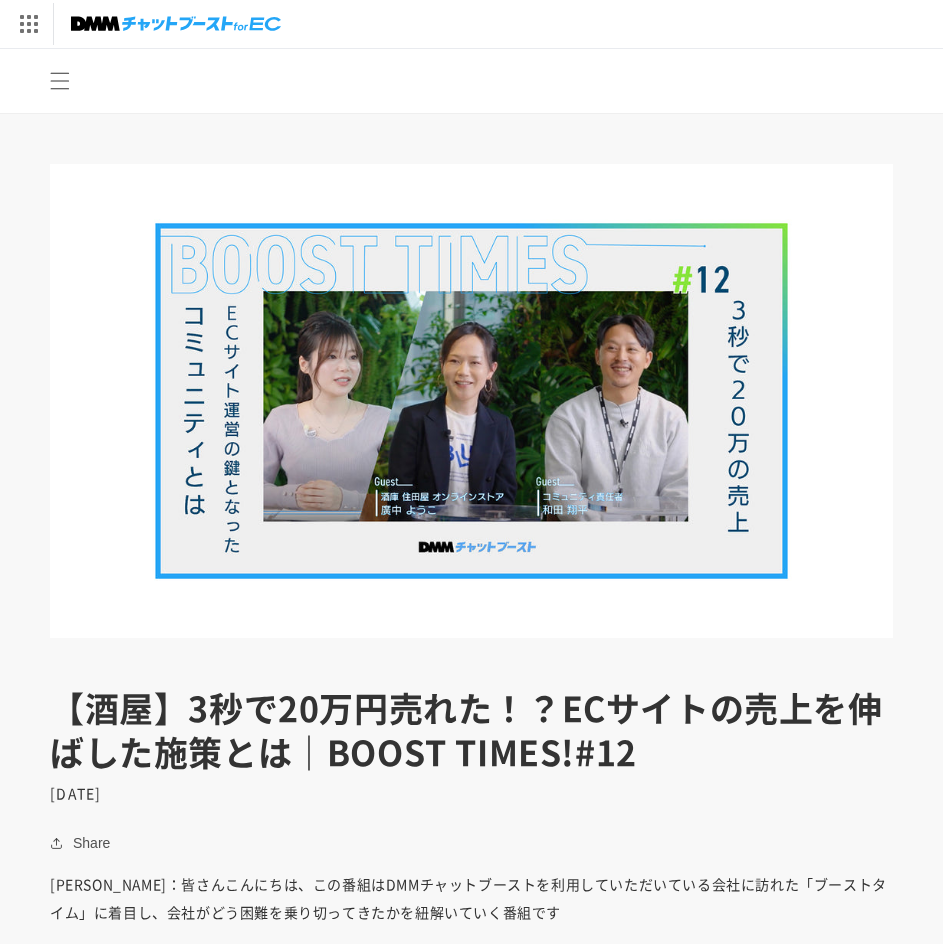 scroll, scrollTop: 0, scrollLeft: 0, axis: both 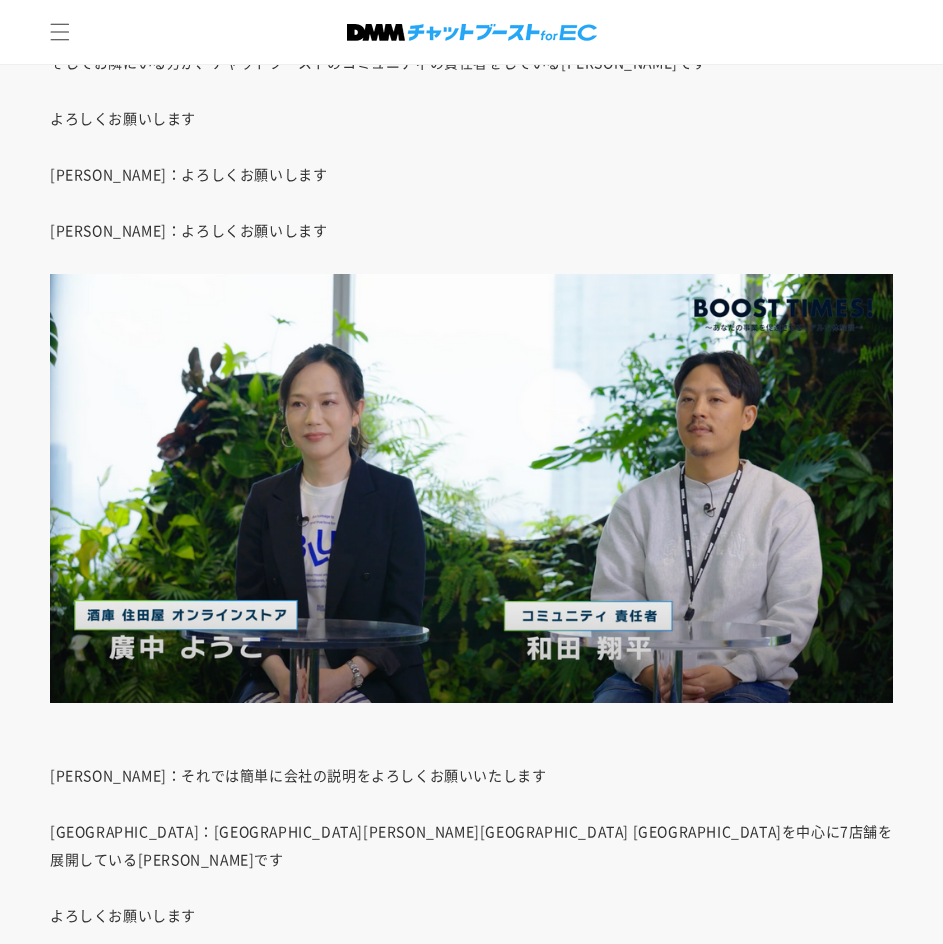click on "黒川：それでは簡単に会社の説明をよろしくお願いいたします 廣中：広島県 東広島市 呉市を中心に7店舗を展開している廣中ようこです よろしくお願いします" at bounding box center [471, 601] 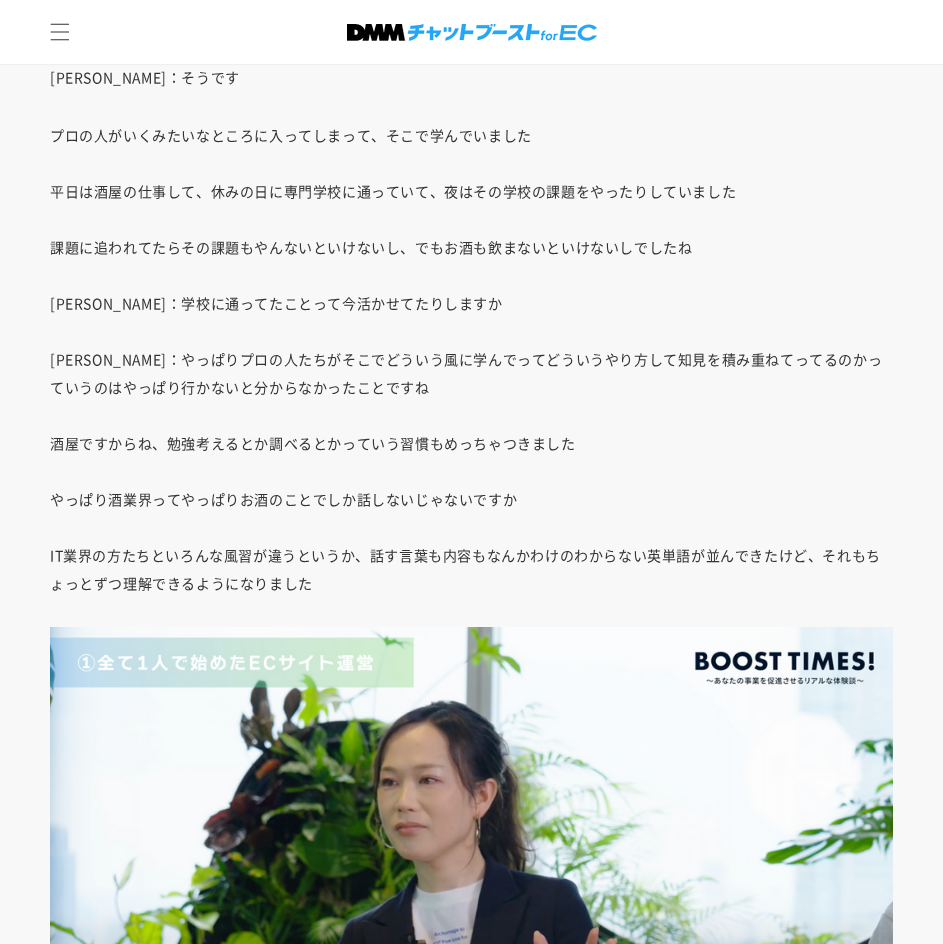scroll, scrollTop: 5200, scrollLeft: 0, axis: vertical 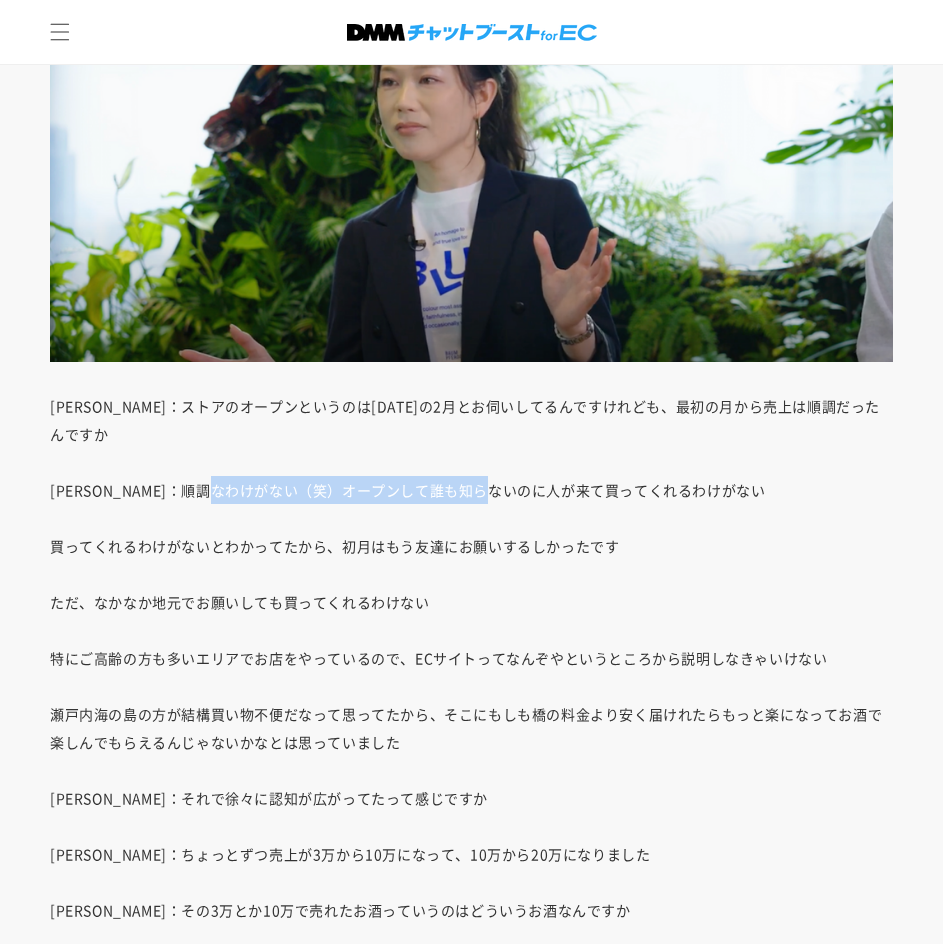 drag, startPoint x: 337, startPoint y: 433, endPoint x: 557, endPoint y: 435, distance: 220.0091 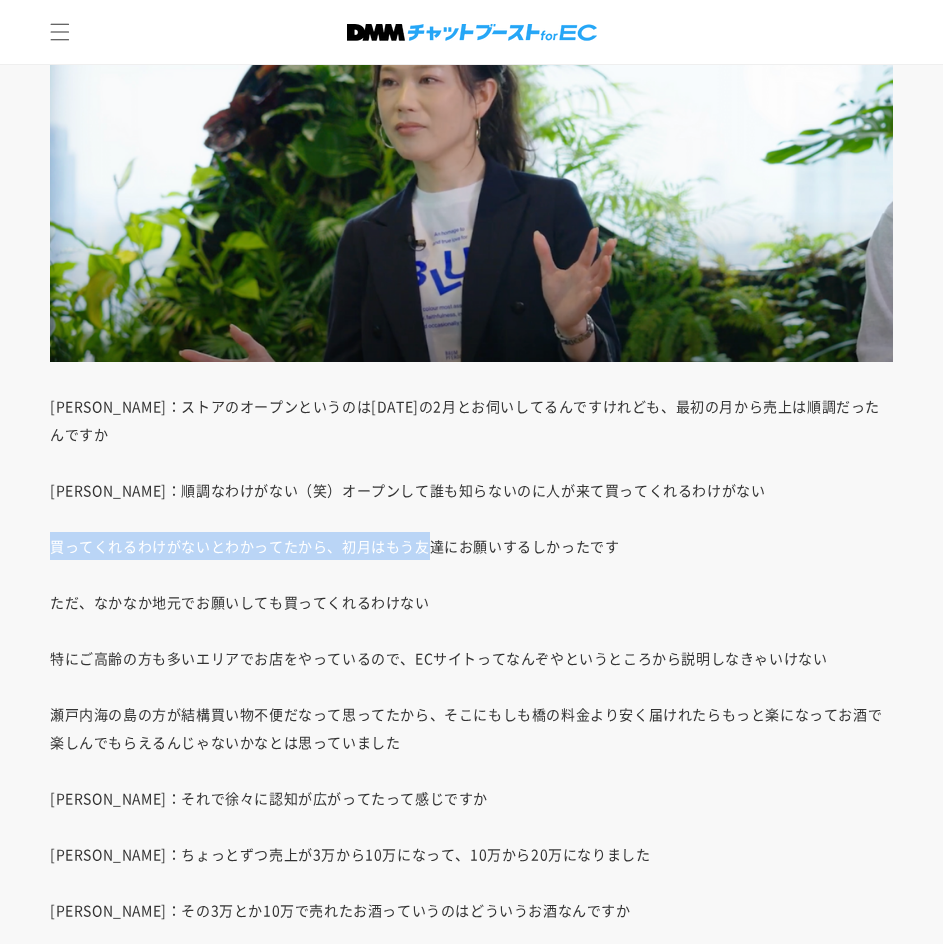drag, startPoint x: 203, startPoint y: 493, endPoint x: 519, endPoint y: 477, distance: 316.40482 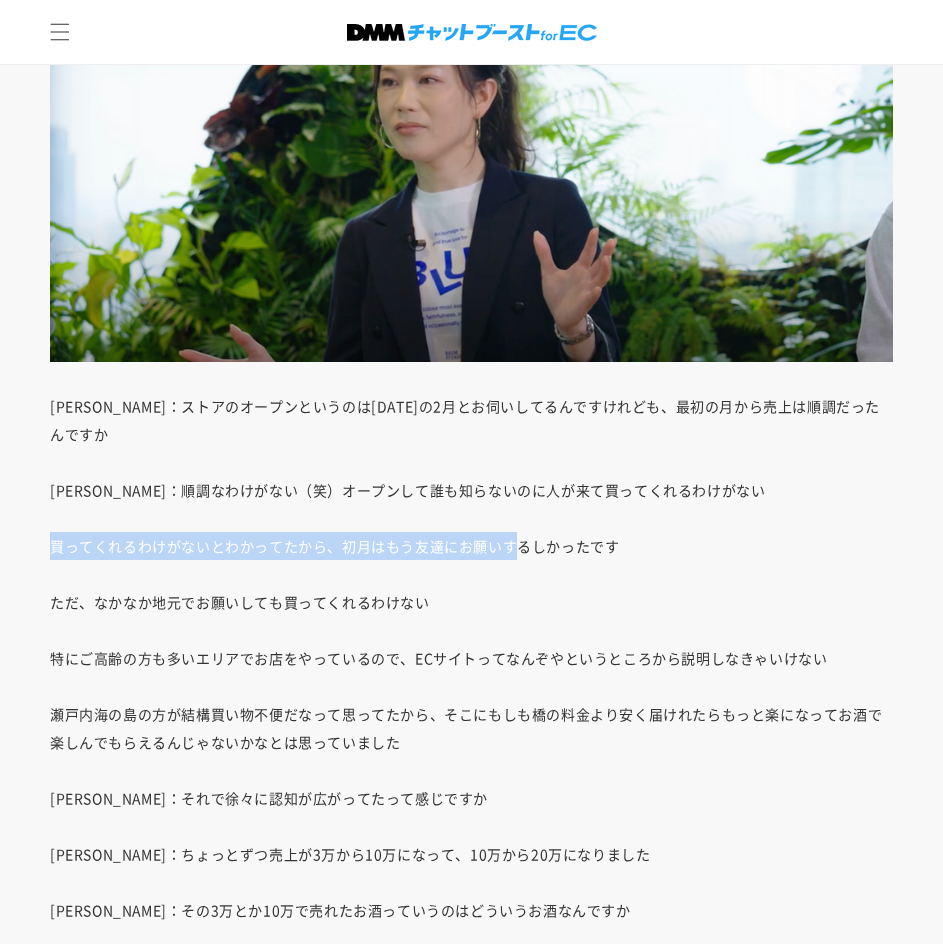 click on "黒川：ストアのオープンというのは2021年の2月とお伺いしてるんですけれども、最初の月から売上は順調だったんですか 廣中：順調なわけがない（笑）オープンして誰も知らないのに人が来て買ってくれるわけがない 買ってくれるわけがないとわかってたから、初月はもう友達にお願いするしかったです ただ、なかなか地元でお願いしても買ってくれるわけない 特にご高齢の方も多いエリアでお店をやっているので、ECサイトってなんぞやというところから説明しなきゃいけない 瀬戸内海の島の方が結構買い物不便だなって思ってたから、そこにもしも橋の料金より安く届けれたらもっと楽になってお酒で楽しんでもらえるんじゃないかなとは思っていました 黒川：それで徐々に認知が広がってたって感じですか" at bounding box center [471, 565] 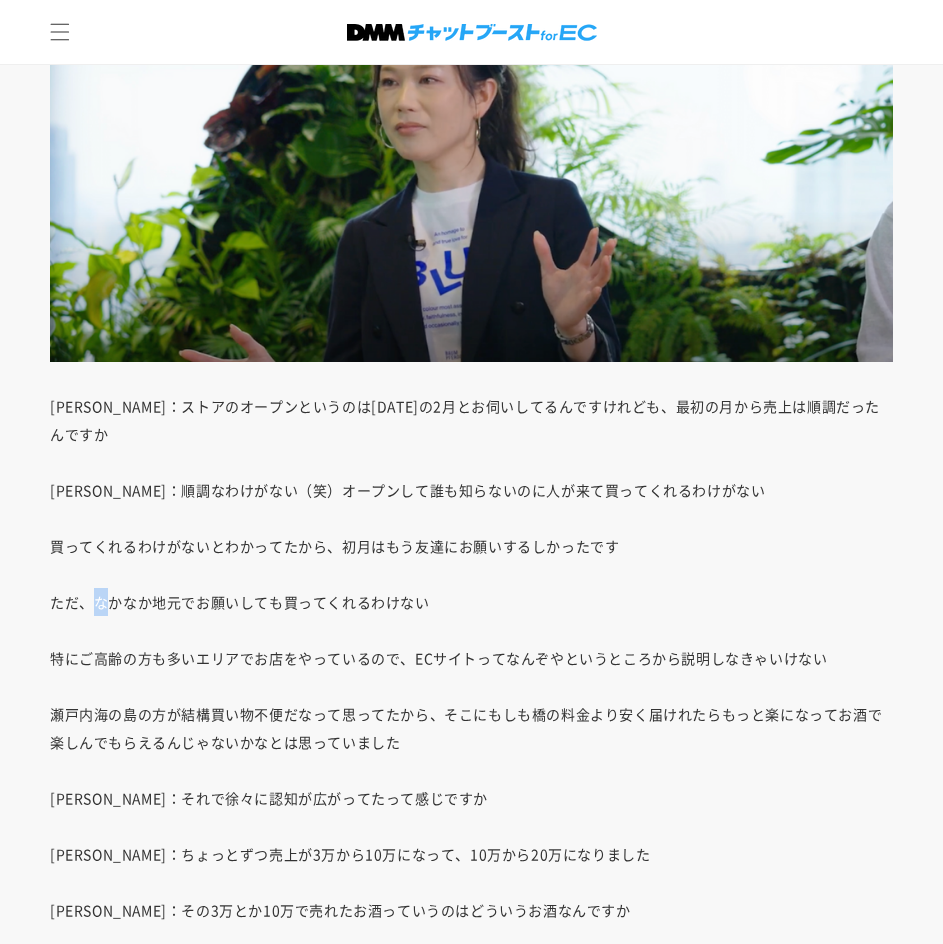 drag, startPoint x: 98, startPoint y: 556, endPoint x: 154, endPoint y: 556, distance: 56 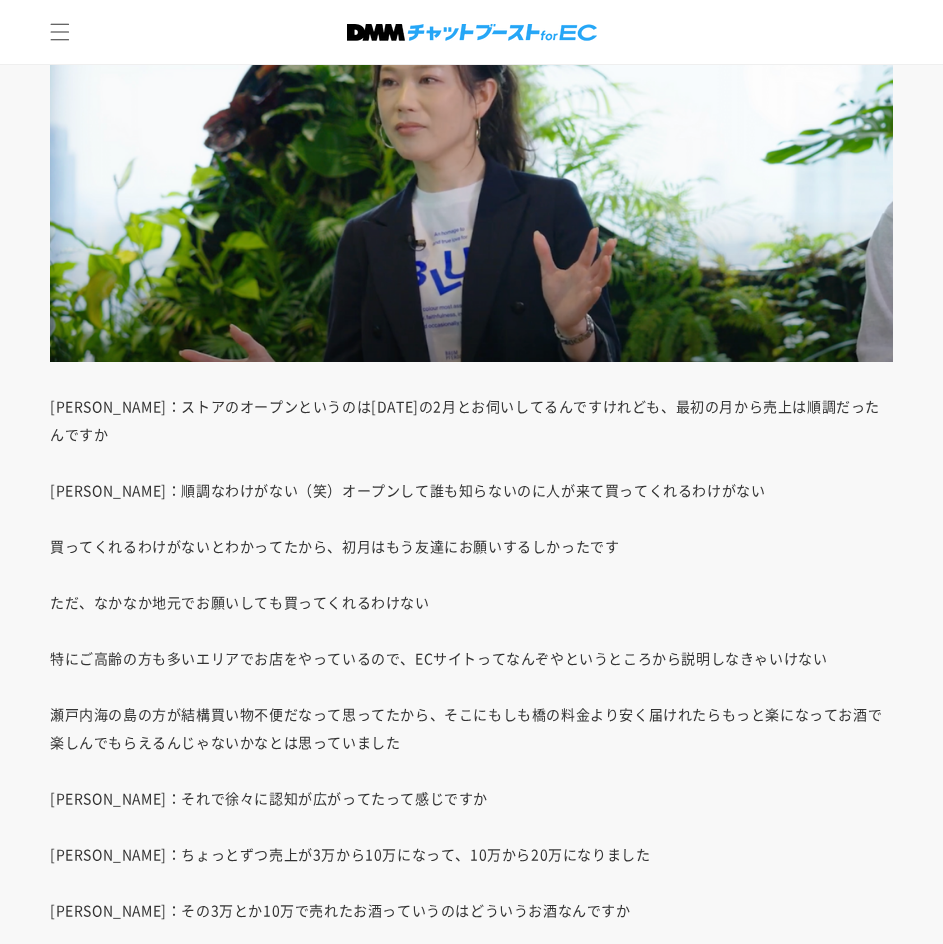 click on "黒川：ストアのオープンというのは2021年の2月とお伺いしてるんですけれども、最初の月から売上は順調だったんですか 廣中：順調なわけがない（笑）オープンして誰も知らないのに人が来て買ってくれるわけがない 買ってくれるわけがないとわかってたから、初月はもう友達にお願いするしかったです ただ、なかなか地元でお願いしても買ってくれるわけない 特にご高齢の方も多いエリアでお店をやっているので、ECサイトってなんぞやというところから説明しなきゃいけない 瀬戸内海の島の方が結構買い物不便だなって思ってたから、そこにもしも橋の料金より安く届けれたらもっと楽になってお酒で楽しんでもらえるんじゃないかなとは思っていました 黒川：それで徐々に認知が広がってたって感じですか" at bounding box center [471, 565] 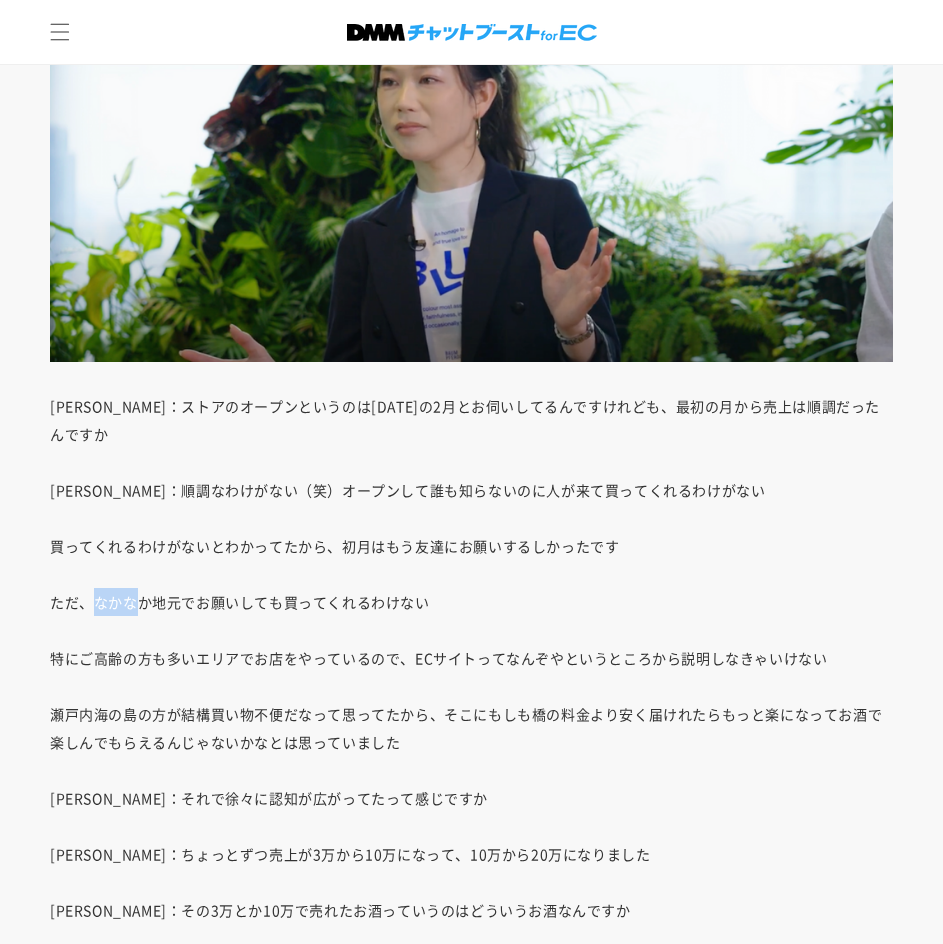 drag, startPoint x: 103, startPoint y: 549, endPoint x: 269, endPoint y: 560, distance: 166.36406 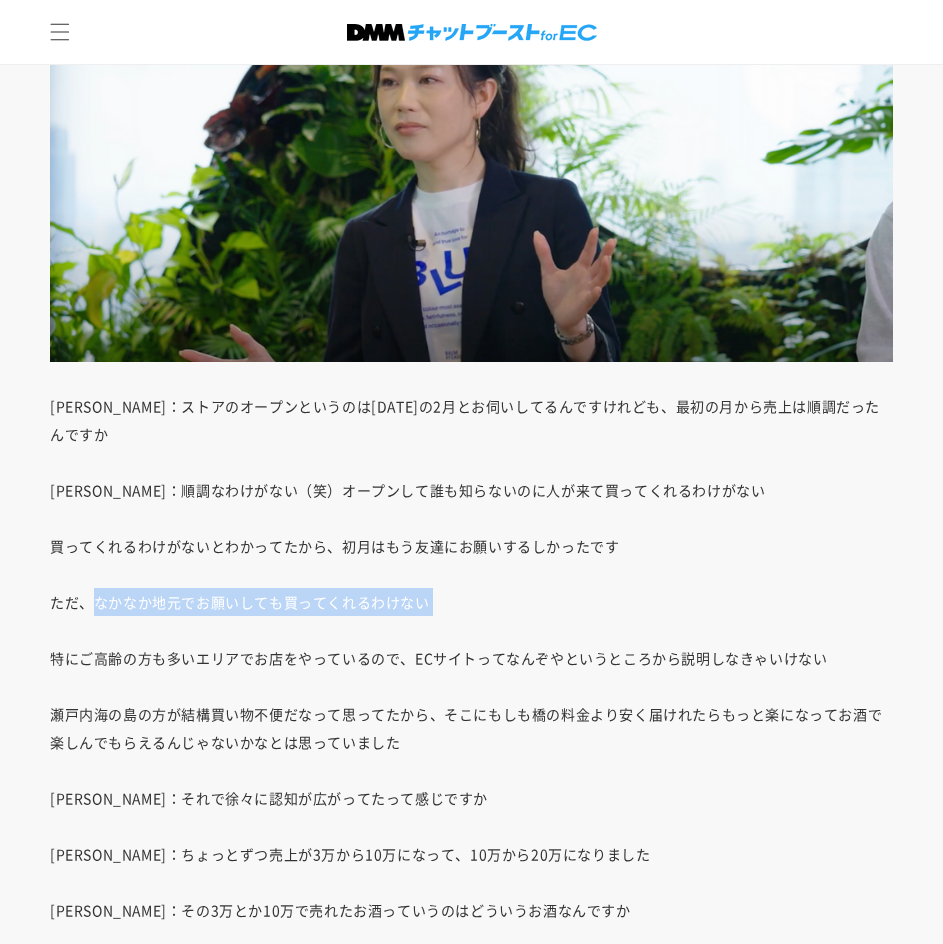 click on "黒川：ストアのオープンというのは2021年の2月とお伺いしてるんですけれども、最初の月から売上は順調だったんですか 廣中：順調なわけがない（笑）オープンして誰も知らないのに人が来て買ってくれるわけがない 買ってくれるわけがないとわかってたから、初月はもう友達にお願いするしかったです ただ、なかなか地元でお願いしても買ってくれるわけない 特にご高齢の方も多いエリアでお店をやっているので、ECサイトってなんぞやというところから説明しなきゃいけない 瀬戸内海の島の方が結構買い物不便だなって思ってたから、そこにもしも橋の料金より安く届けれたらもっと楽になってお酒で楽しんでもらえるんじゃないかなとは思っていました 黒川：それで徐々に認知が広がってたって感じですか" at bounding box center (471, 565) 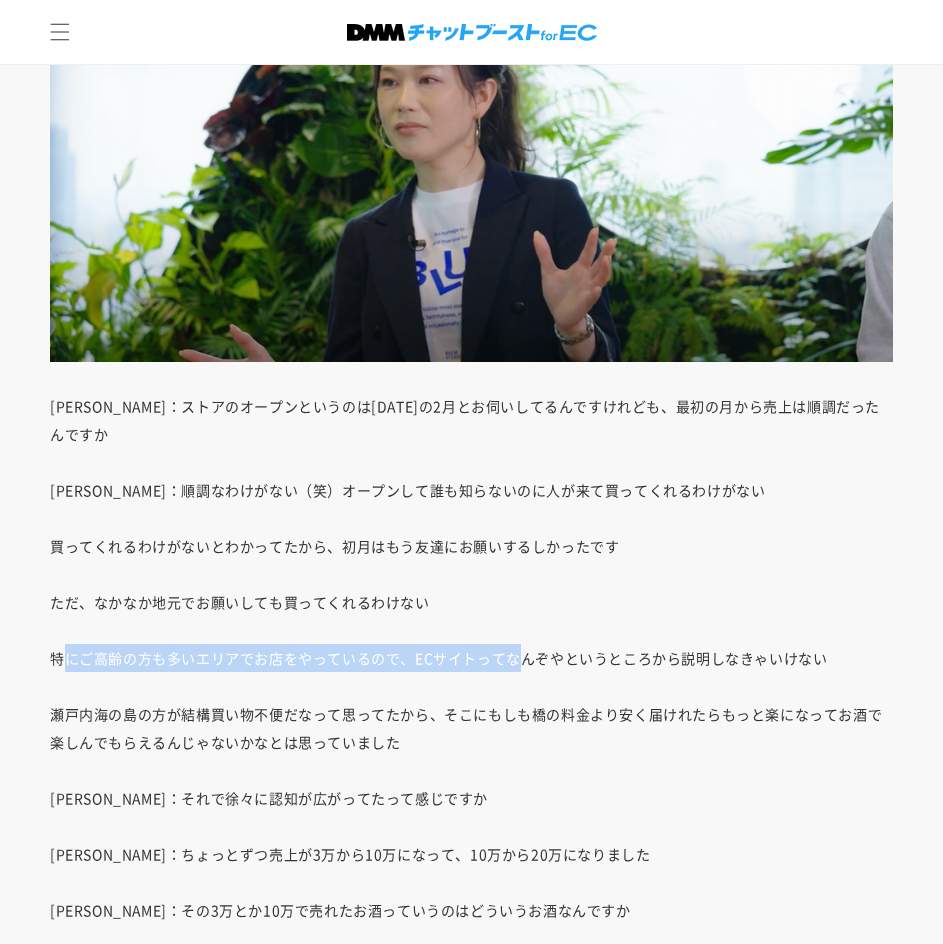drag, startPoint x: 65, startPoint y: 610, endPoint x: 528, endPoint y: 592, distance: 463.34976 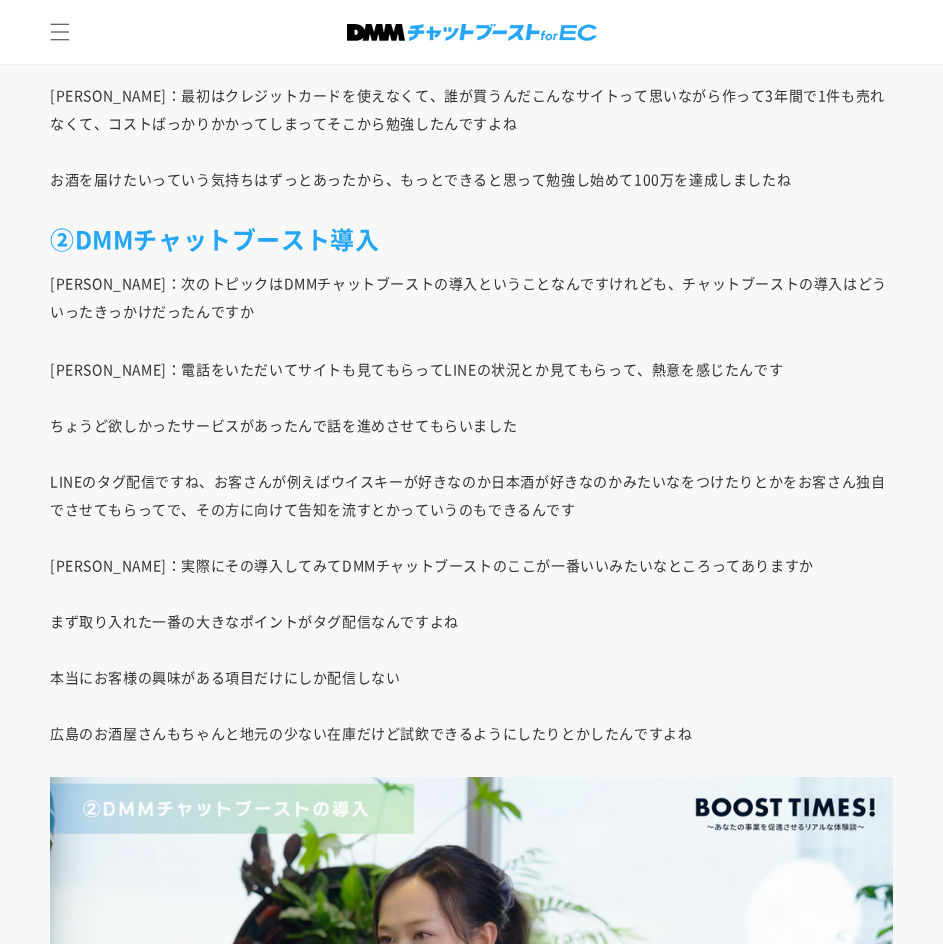 scroll, scrollTop: 6500, scrollLeft: 0, axis: vertical 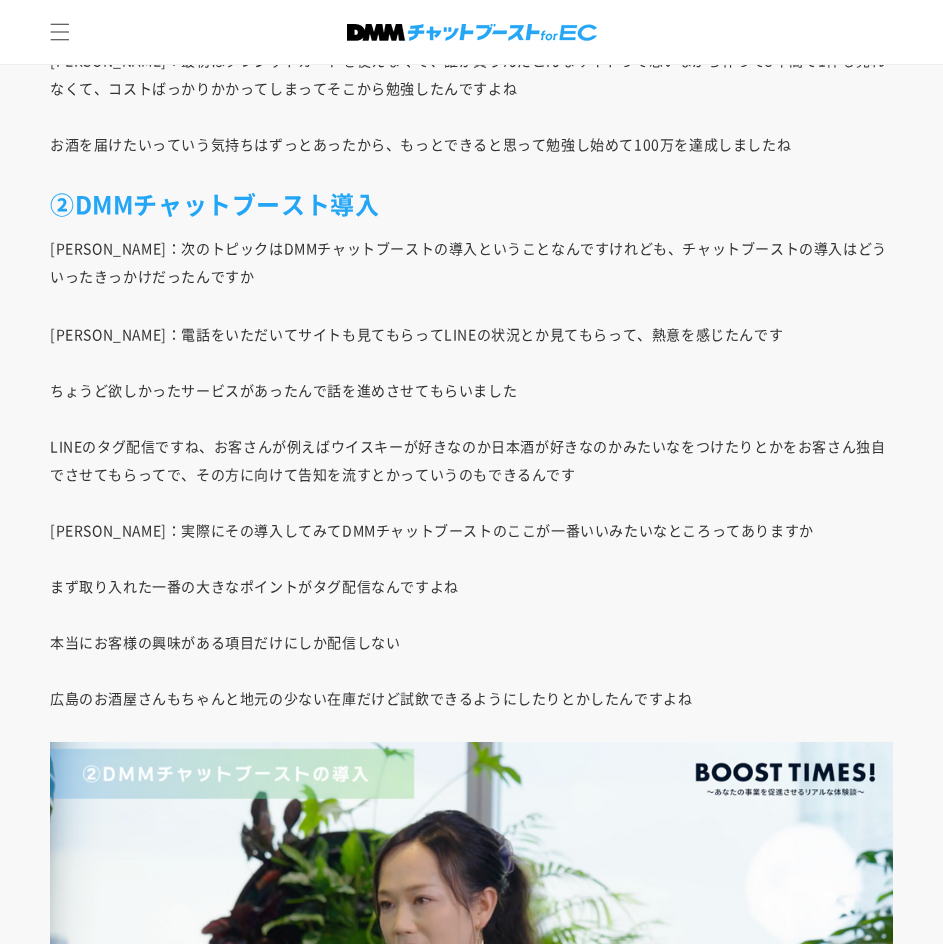 click on "廣中：電話をいただいてサイトも見てもらってLINEの状況とか見てもらって、熱意を感じたんです ちょうど欲しかったサービスがあったんで話を進めさせてもらいました LINEのタグ配信ですね、お客さんが例えばウイスキーが好きなのか日本酒が好きなのかみたいなをつけたりとかをお客さん独自でさせてもらってで、その方に向けて告知を流すとかっていうのもできるんです 黒川：実際にその導入してみてDMMチャットブーストのここが一番いいみたいなところってありますか まず取り入れた一番の大きなポイントがタグ配信なんですよね 本当にお客様の興味がある項目だけにしか配信しない 広島のお酒屋さんもちゃんと地元の少ない在庫だけど試飲できるようにしたりとかしたんですよね" at bounding box center [471, 516] 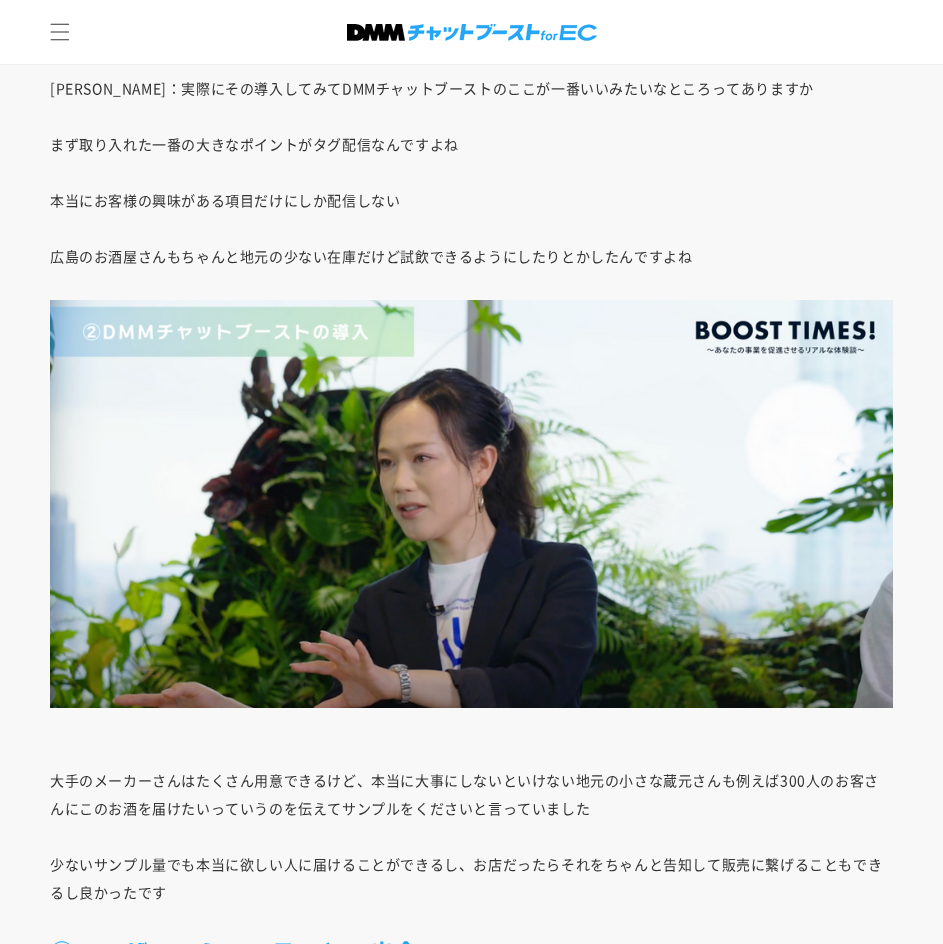 scroll, scrollTop: 7100, scrollLeft: 0, axis: vertical 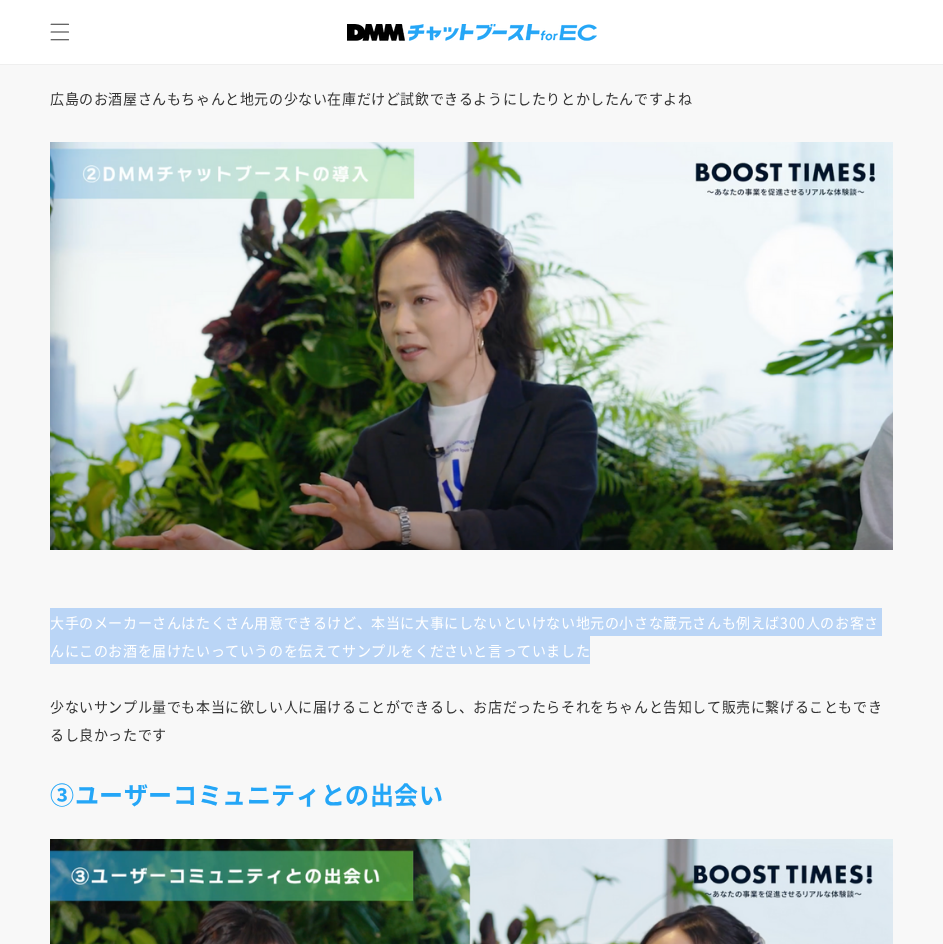 drag, startPoint x: 48, startPoint y: 558, endPoint x: 868, endPoint y: 601, distance: 821.12665 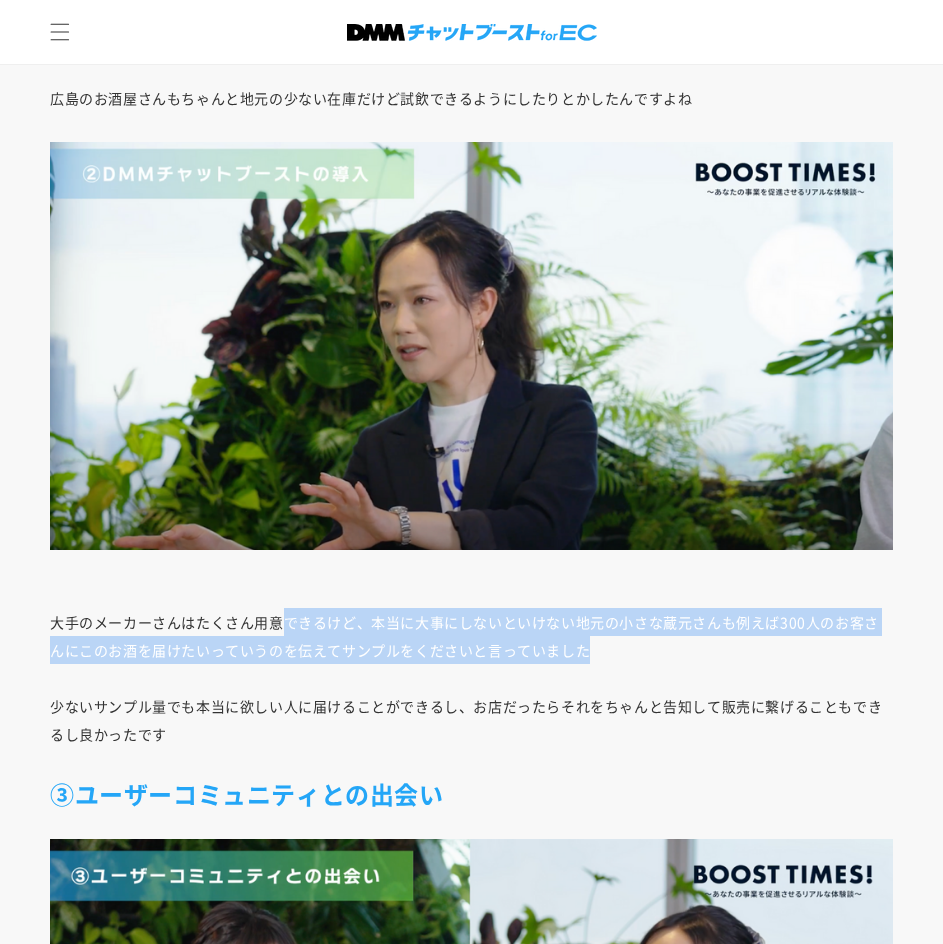 drag, startPoint x: 624, startPoint y: 583, endPoint x: 279, endPoint y: 566, distance: 345.41858 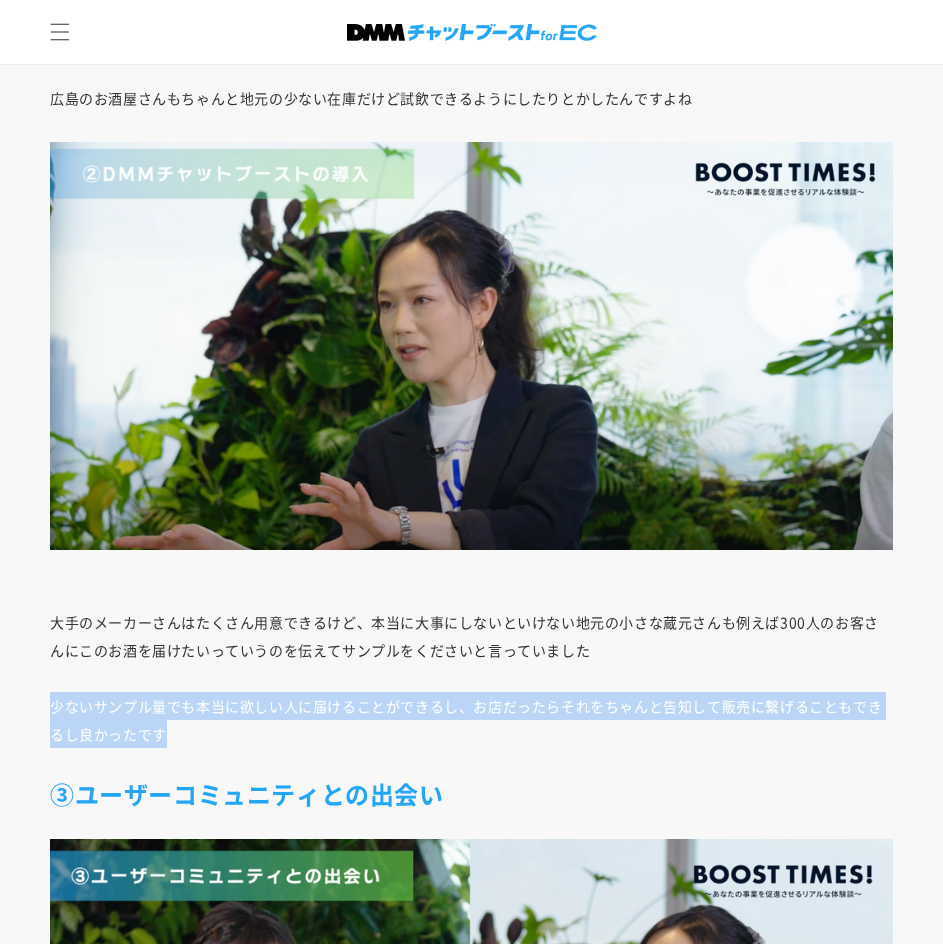 drag, startPoint x: 53, startPoint y: 655, endPoint x: 454, endPoint y: 671, distance: 401.31906 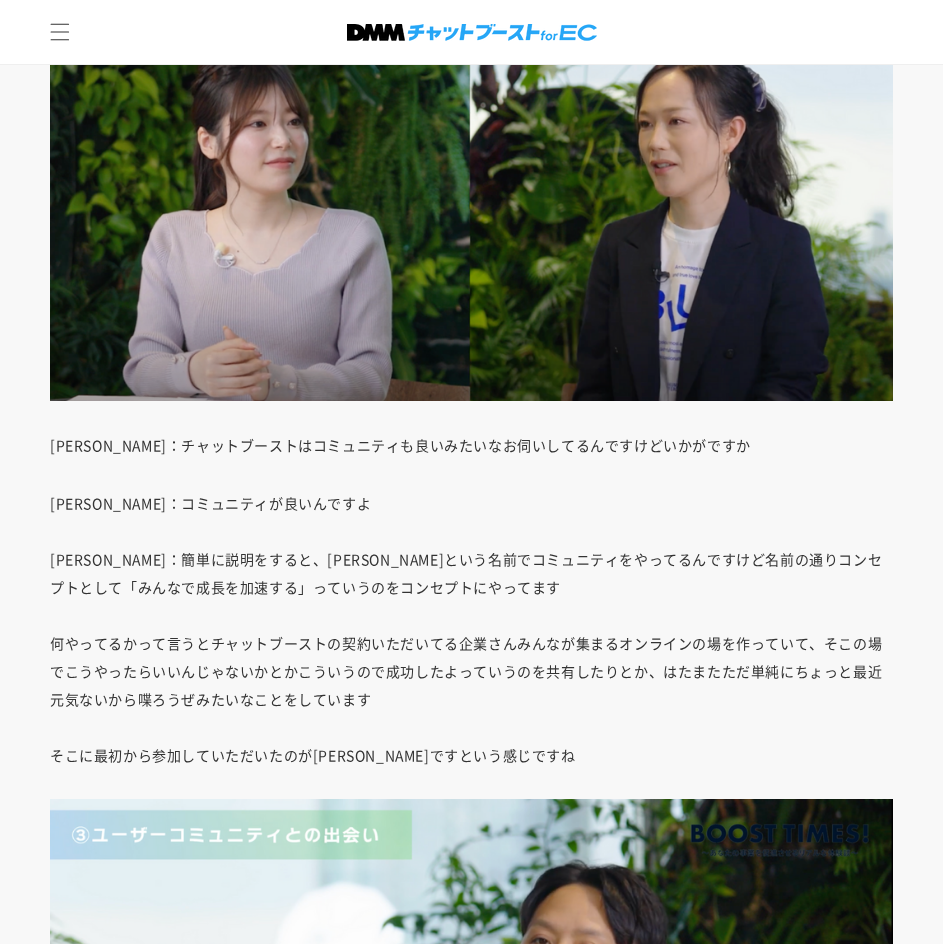 scroll, scrollTop: 8100, scrollLeft: 0, axis: vertical 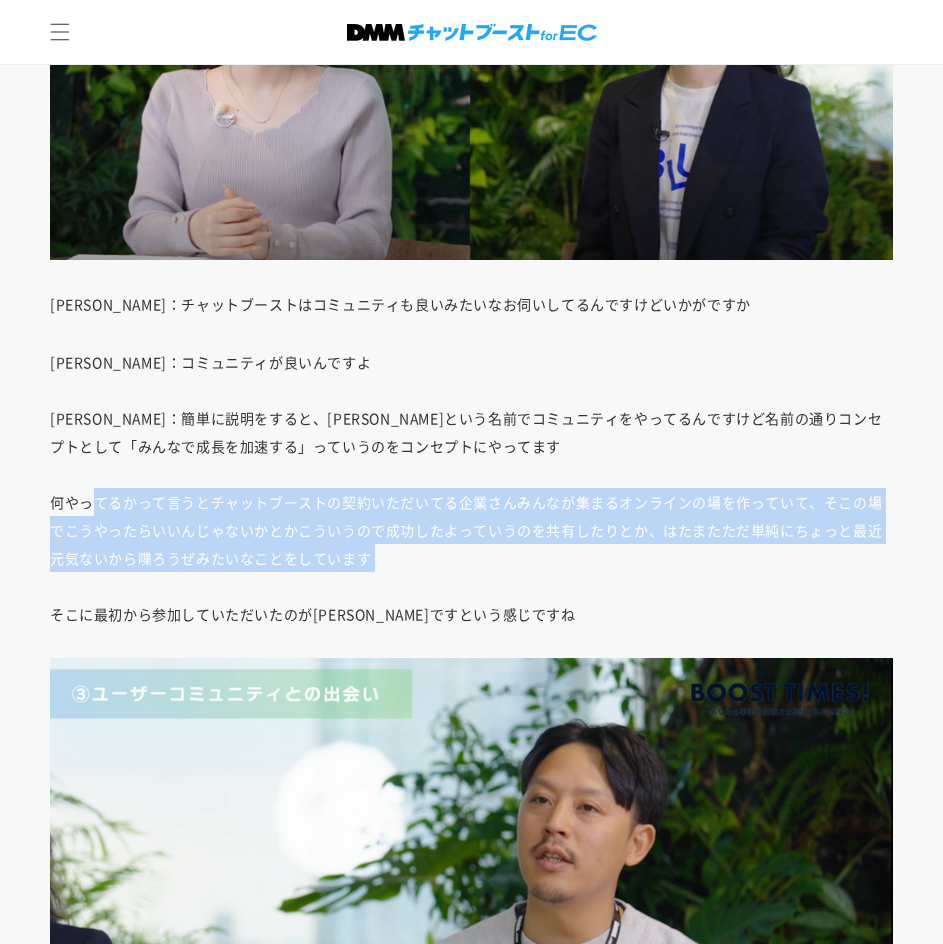drag, startPoint x: 90, startPoint y: 452, endPoint x: 652, endPoint y: 522, distance: 566.34265 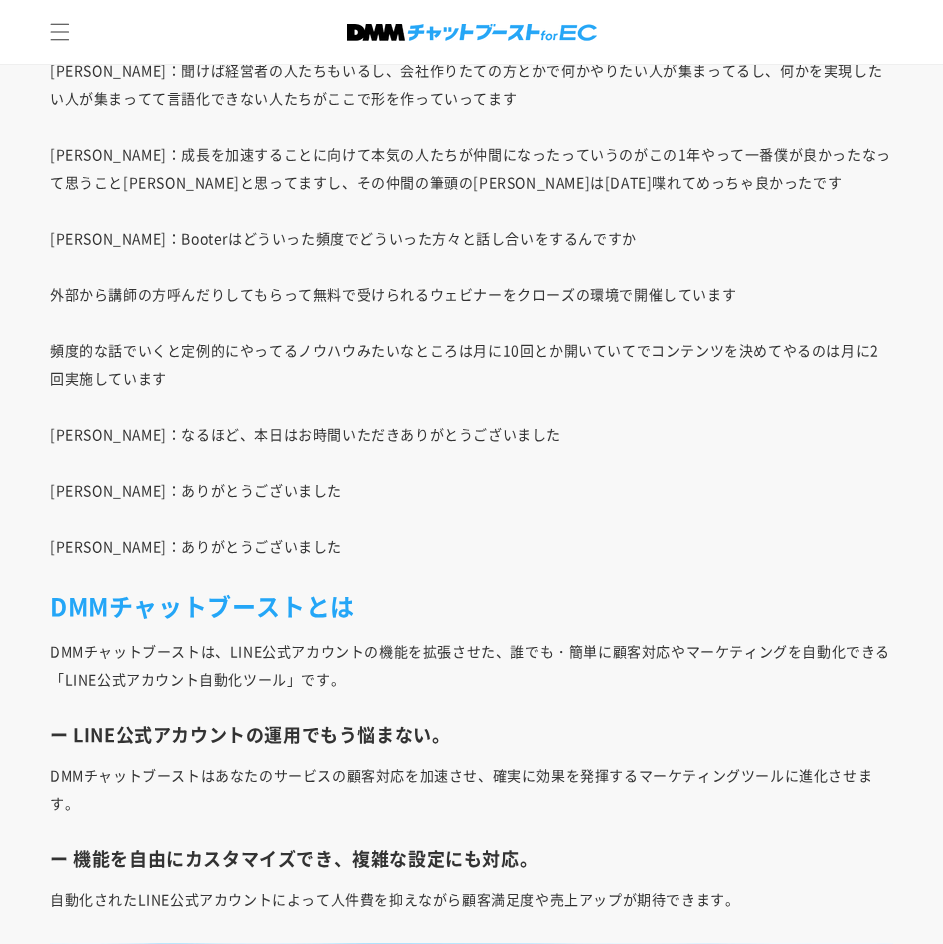scroll, scrollTop: 10200, scrollLeft: 0, axis: vertical 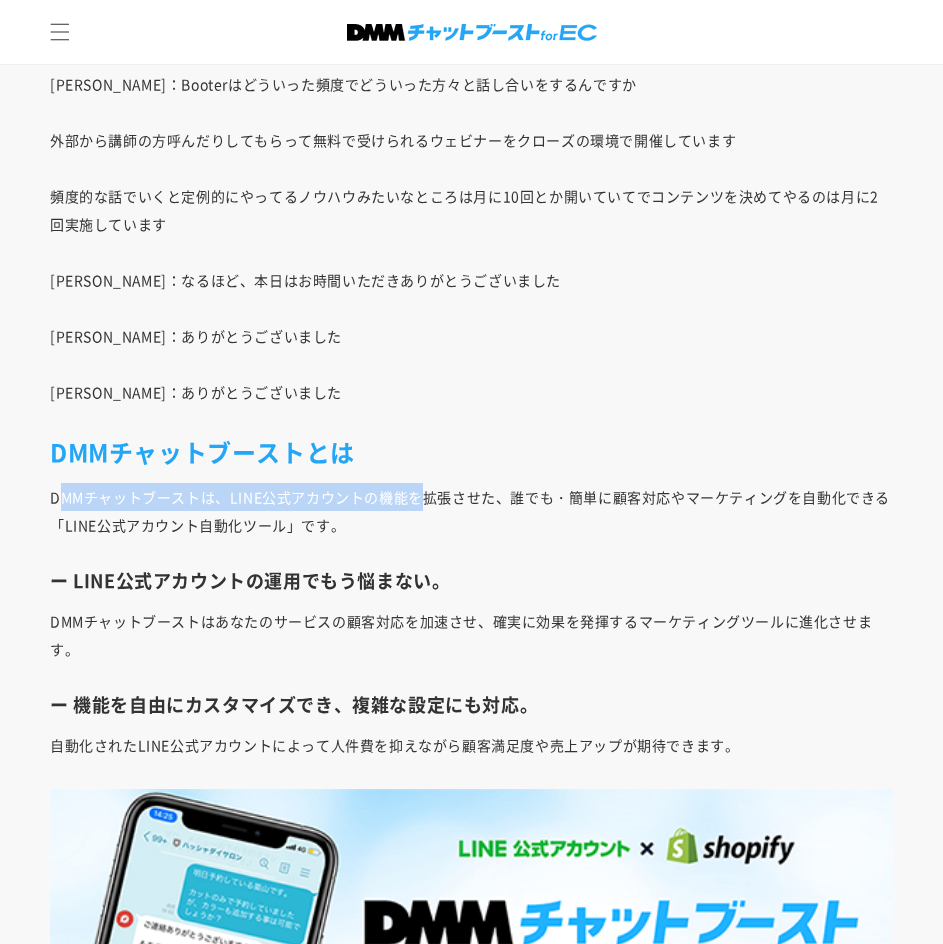 drag, startPoint x: 80, startPoint y: 395, endPoint x: 417, endPoint y: 394, distance: 337.0015 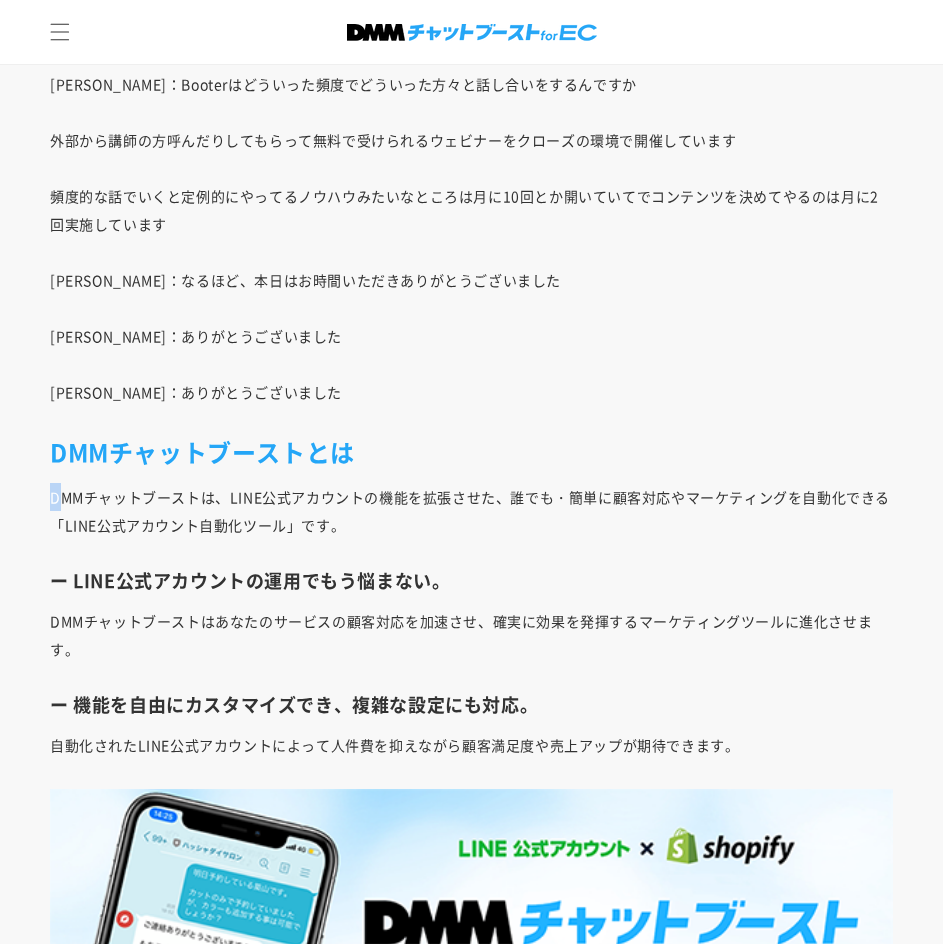 drag, startPoint x: 58, startPoint y: 389, endPoint x: 463, endPoint y: 353, distance: 406.59686 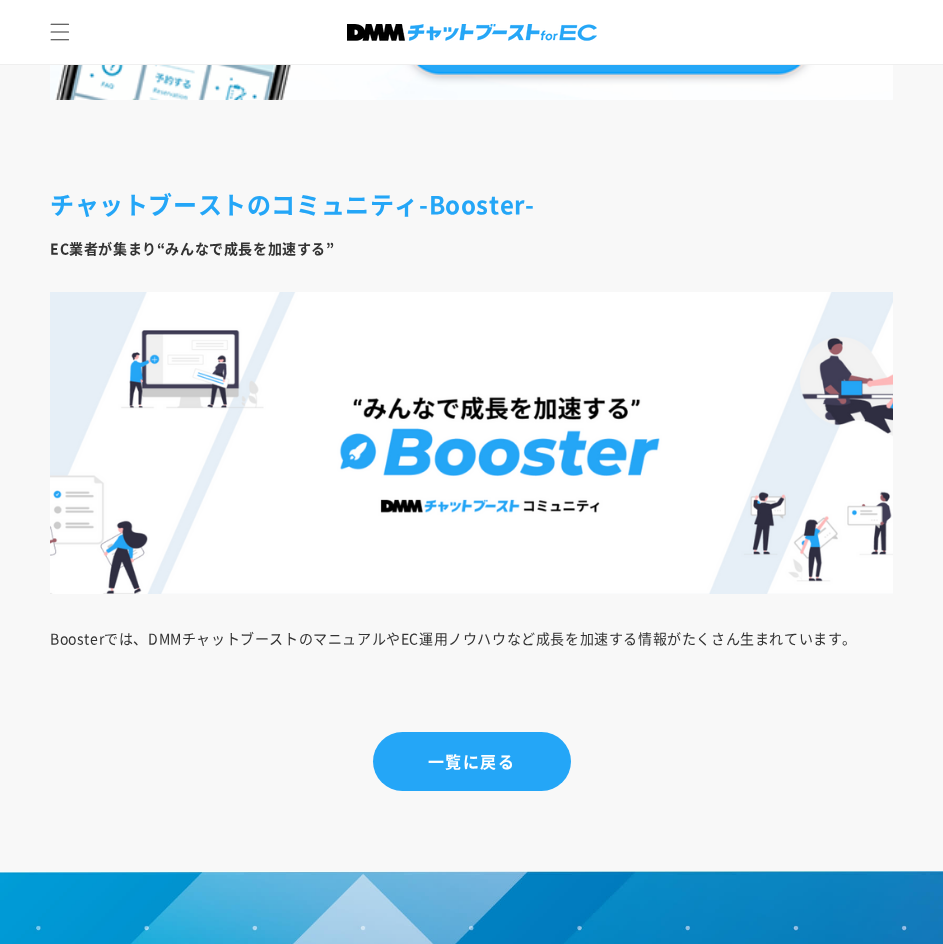 scroll, scrollTop: 11300, scrollLeft: 0, axis: vertical 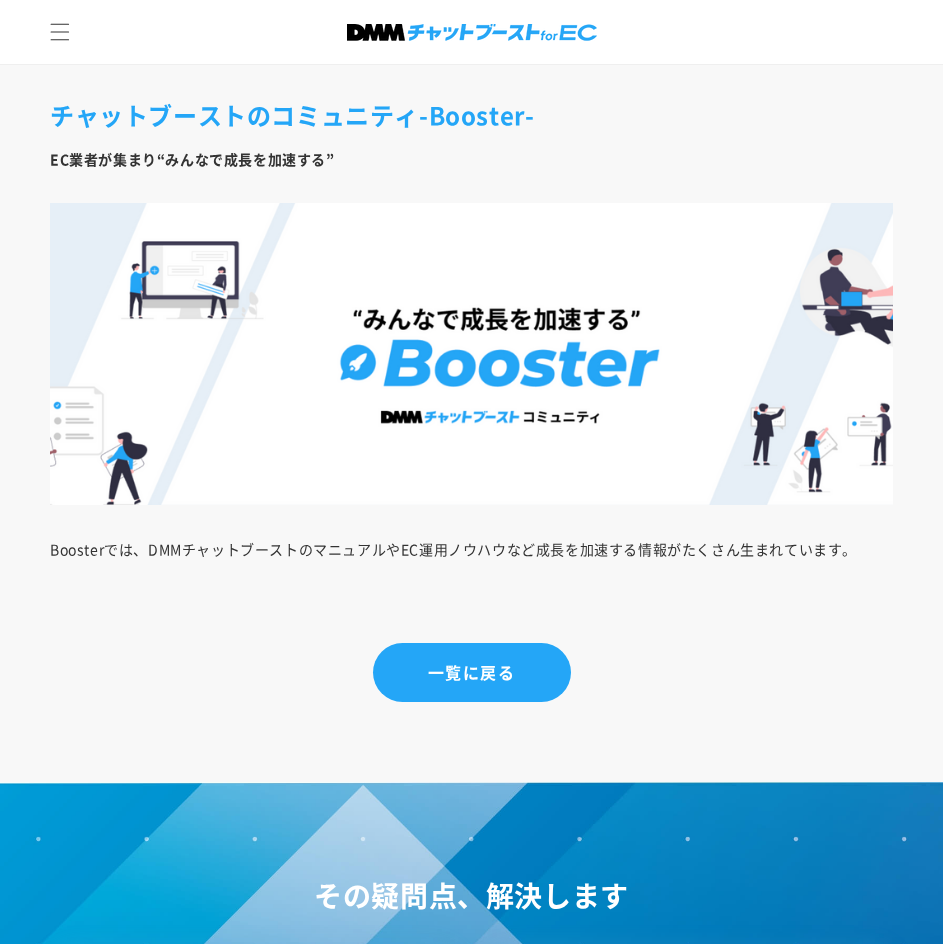 click at bounding box center [471, 353] 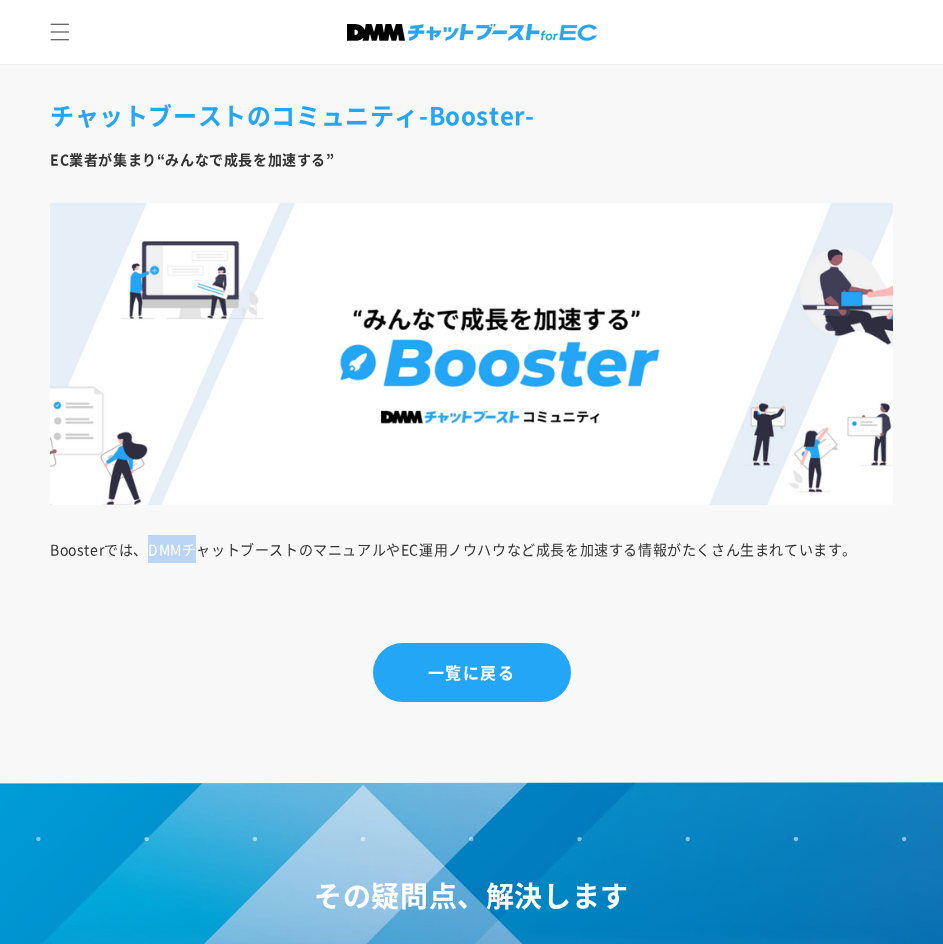 drag, startPoint x: 142, startPoint y: 438, endPoint x: 191, endPoint y: 442, distance: 49.162994 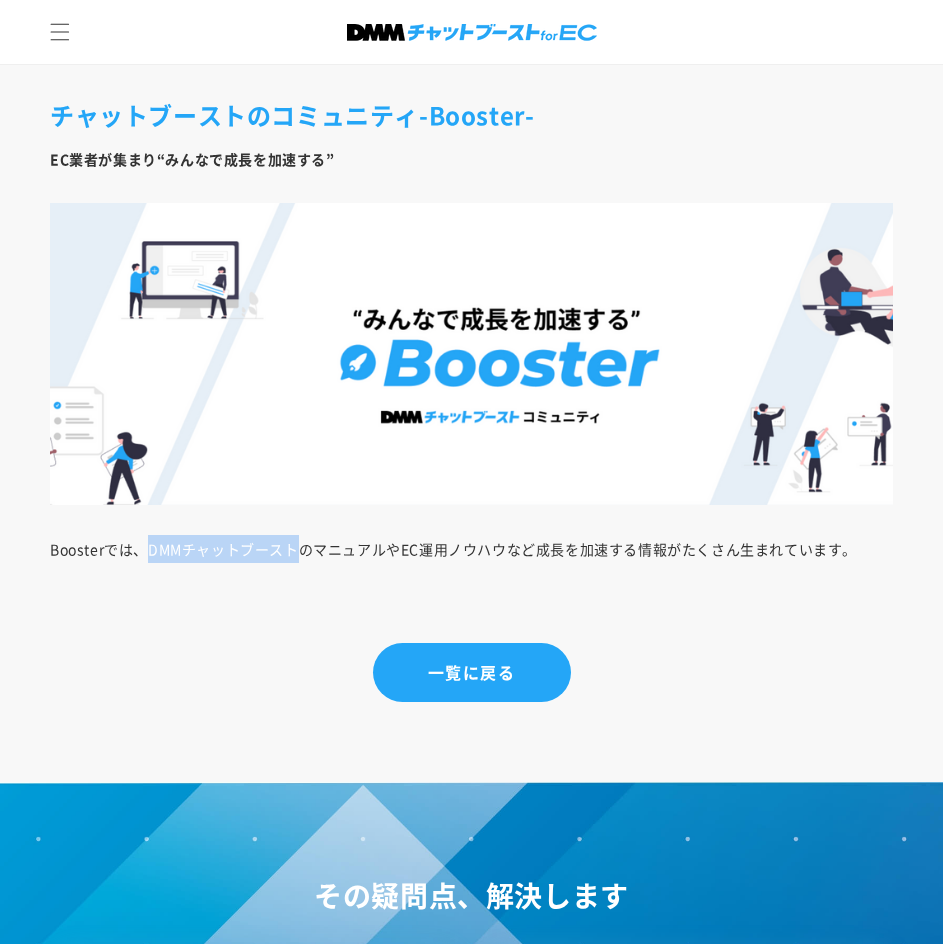 drag, startPoint x: 151, startPoint y: 438, endPoint x: 296, endPoint y: 442, distance: 145.05516 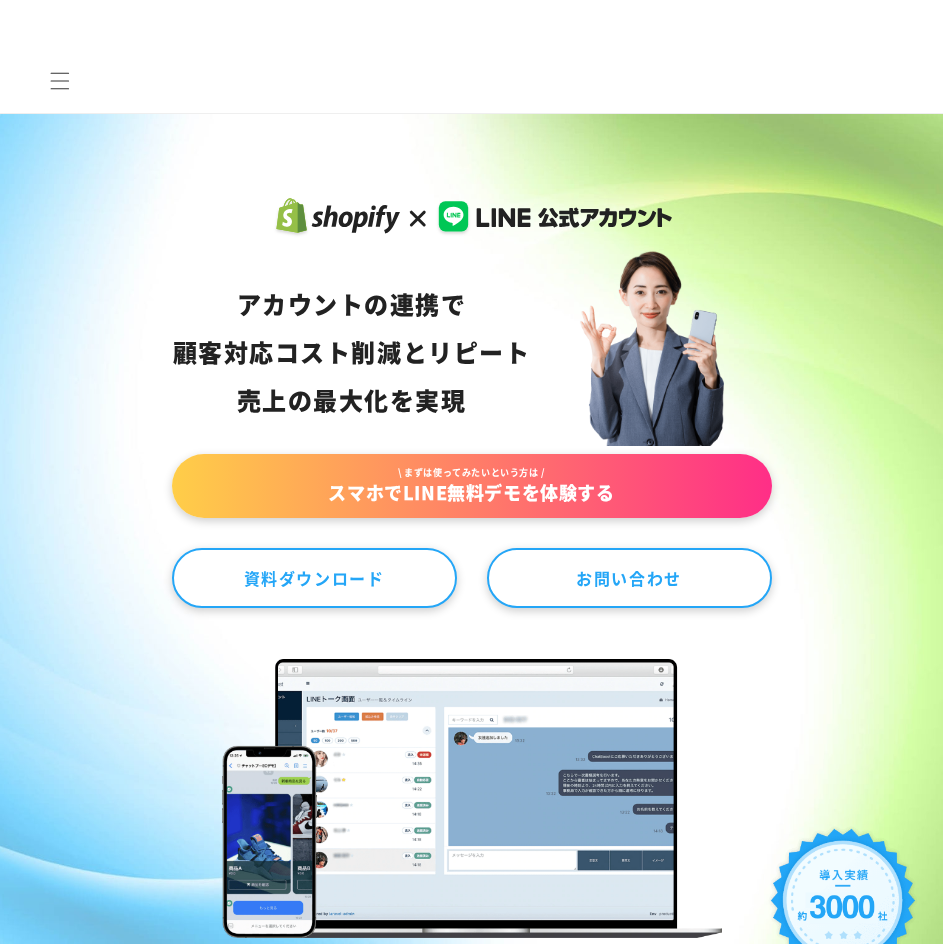 scroll, scrollTop: 0, scrollLeft: 0, axis: both 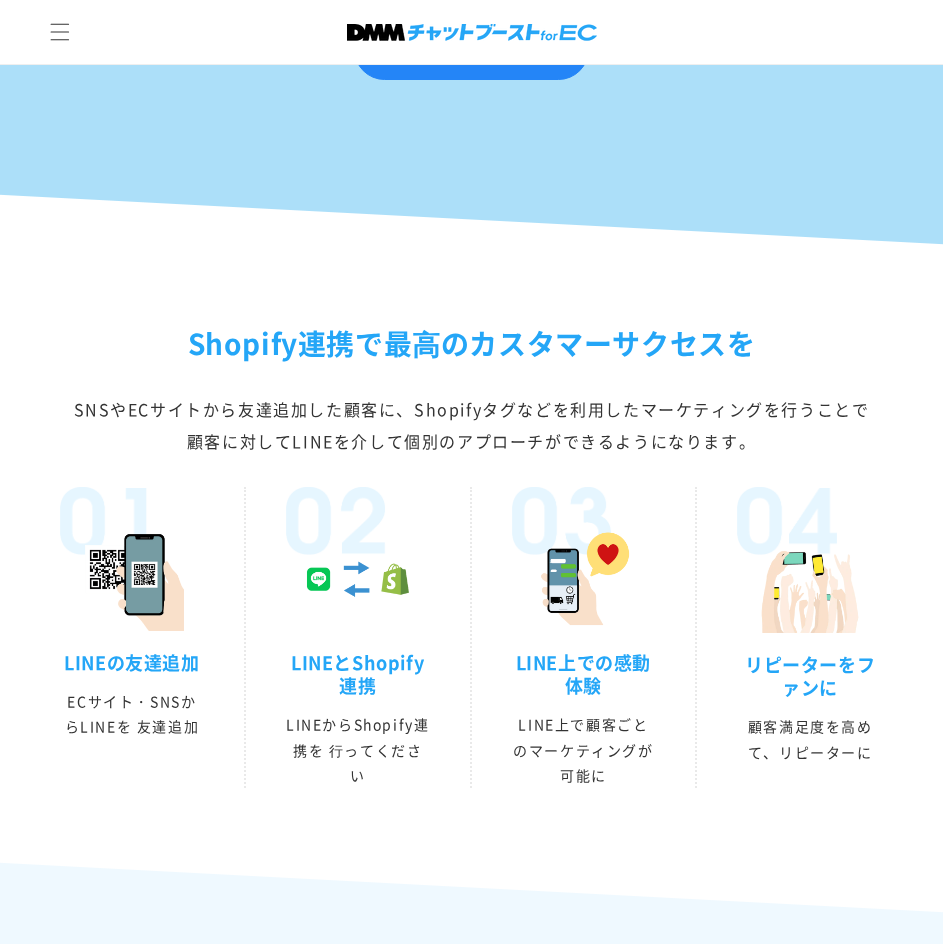 click on "アカウントの連携で
顧客対応コスト削減と リピート売上の 最大化を実現
\  まずは使ってみたいという方は  /
スマホでLINE無料デモを体験する
資料ダウンロード
お問い合わせ
NEWS
2023.08.29
コミュニティBooster主催、プロダクトフィードバック会を開催
2023.03.10
DMMチャットブースト for ECが「QUERYY」に掲載されました！" at bounding box center [471, 1675] 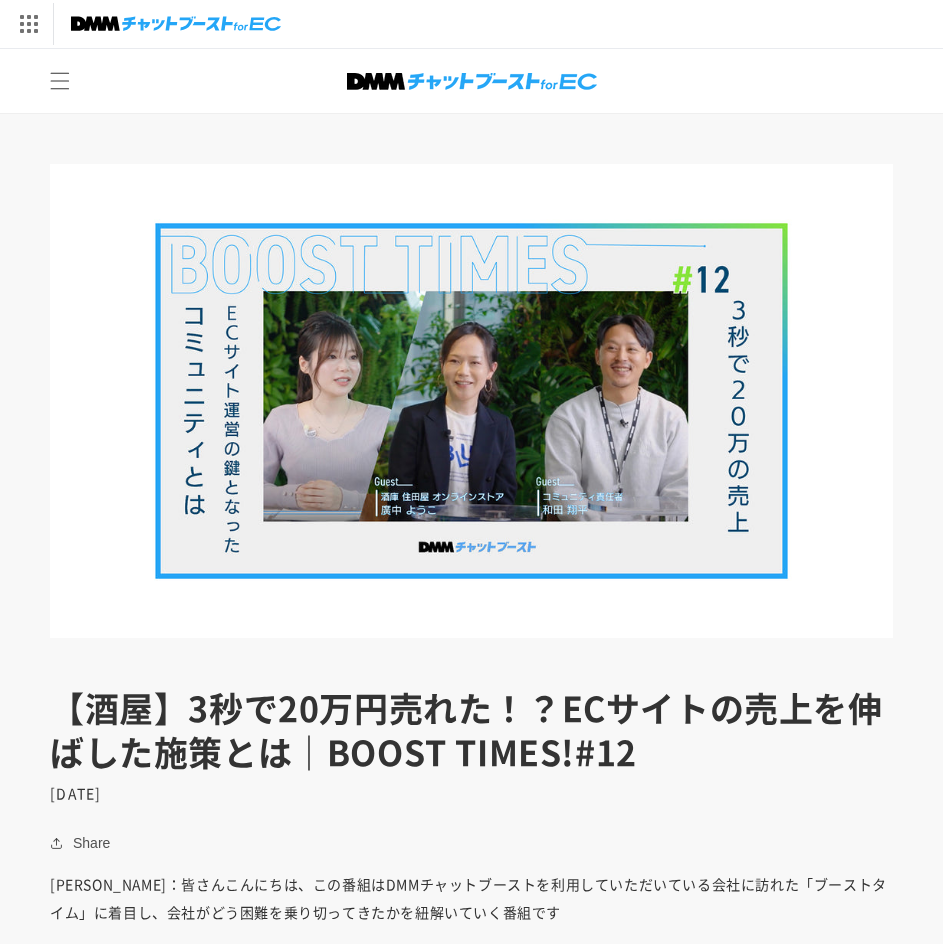 scroll, scrollTop: 11300, scrollLeft: 0, axis: vertical 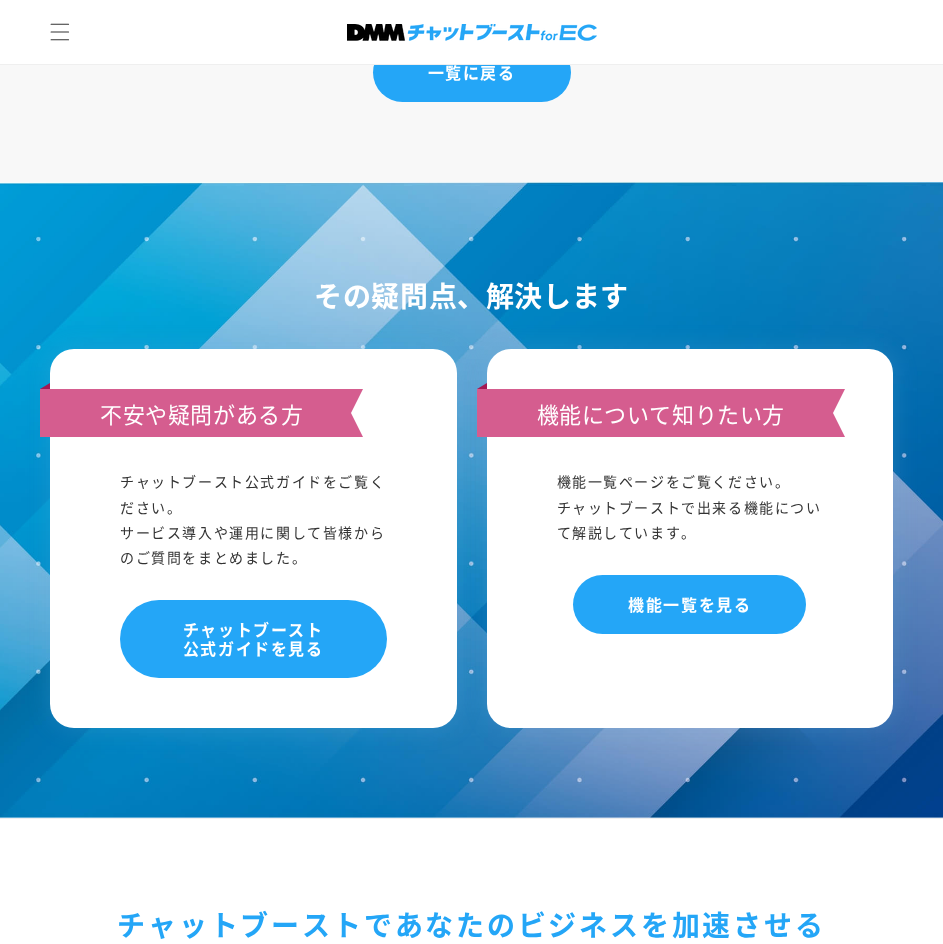 click on "その疑問点、解決します
不安や疑問がある方
チャットブースト公式ガイドをご覧ください。 サービス導入や運用に関して皆様からのご質問をまとめました。
チャットブースト公式ガイドを見る
機能について知りたい方
機能一覧ページをご覧ください。 チャットブーストで出来る機能について解説しています。
機能一覧を見る" at bounding box center [471, 500] 